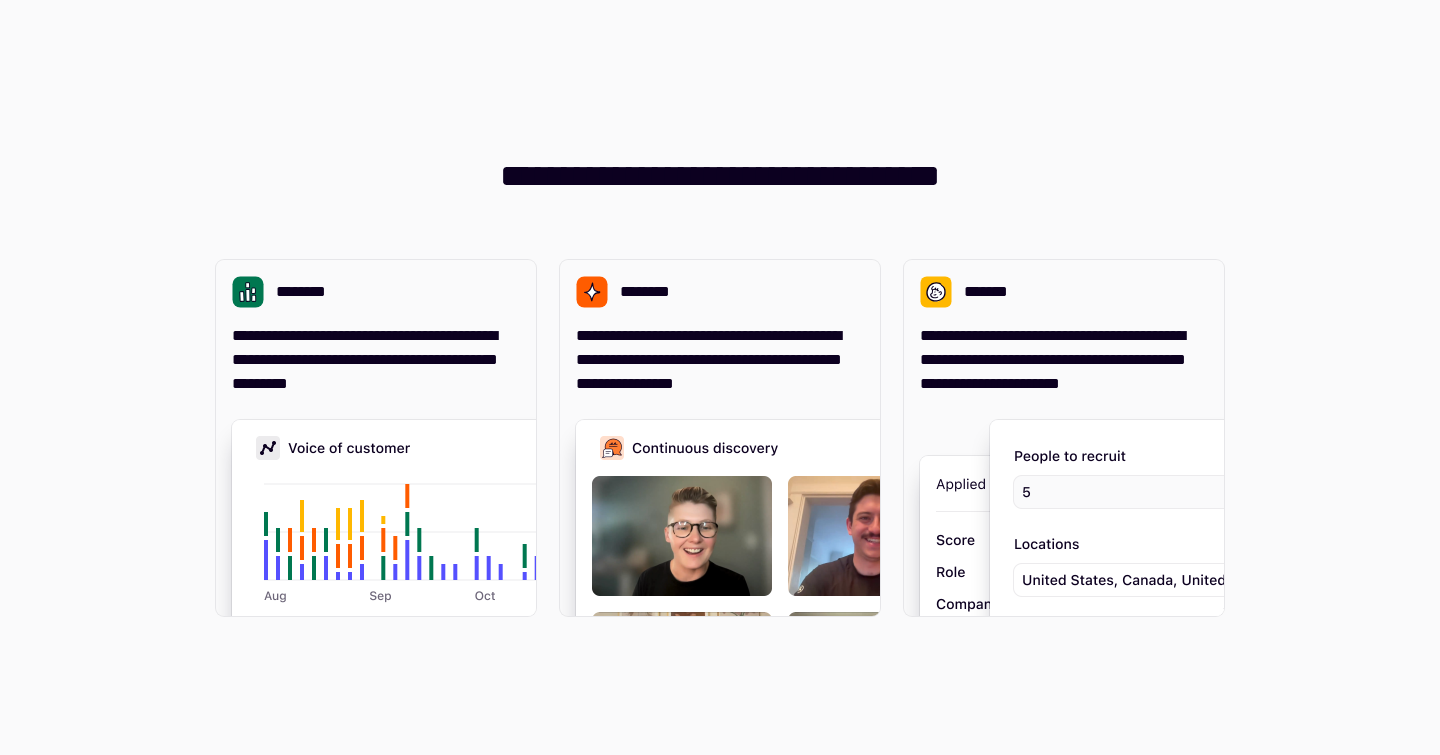 scroll, scrollTop: 0, scrollLeft: 0, axis: both 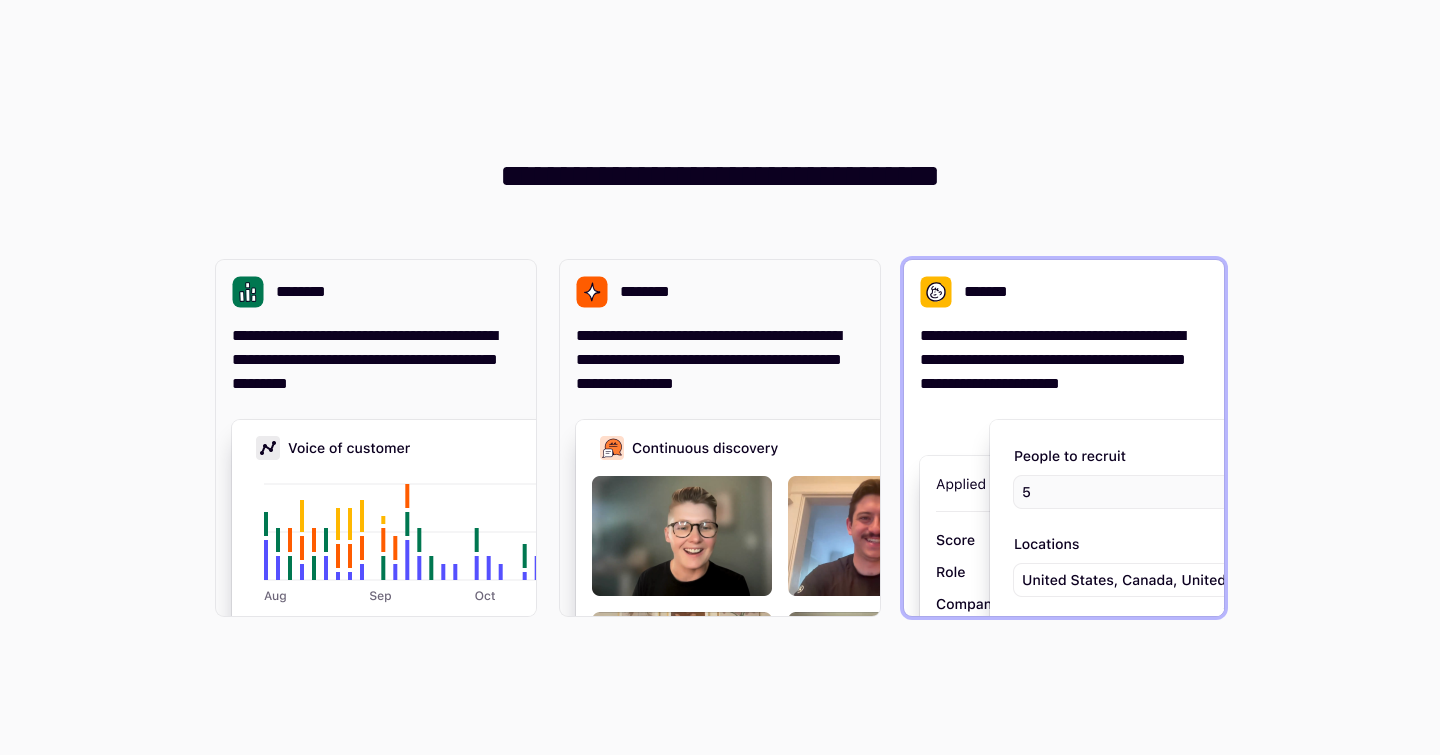 click on "**********" at bounding box center (1064, 360) 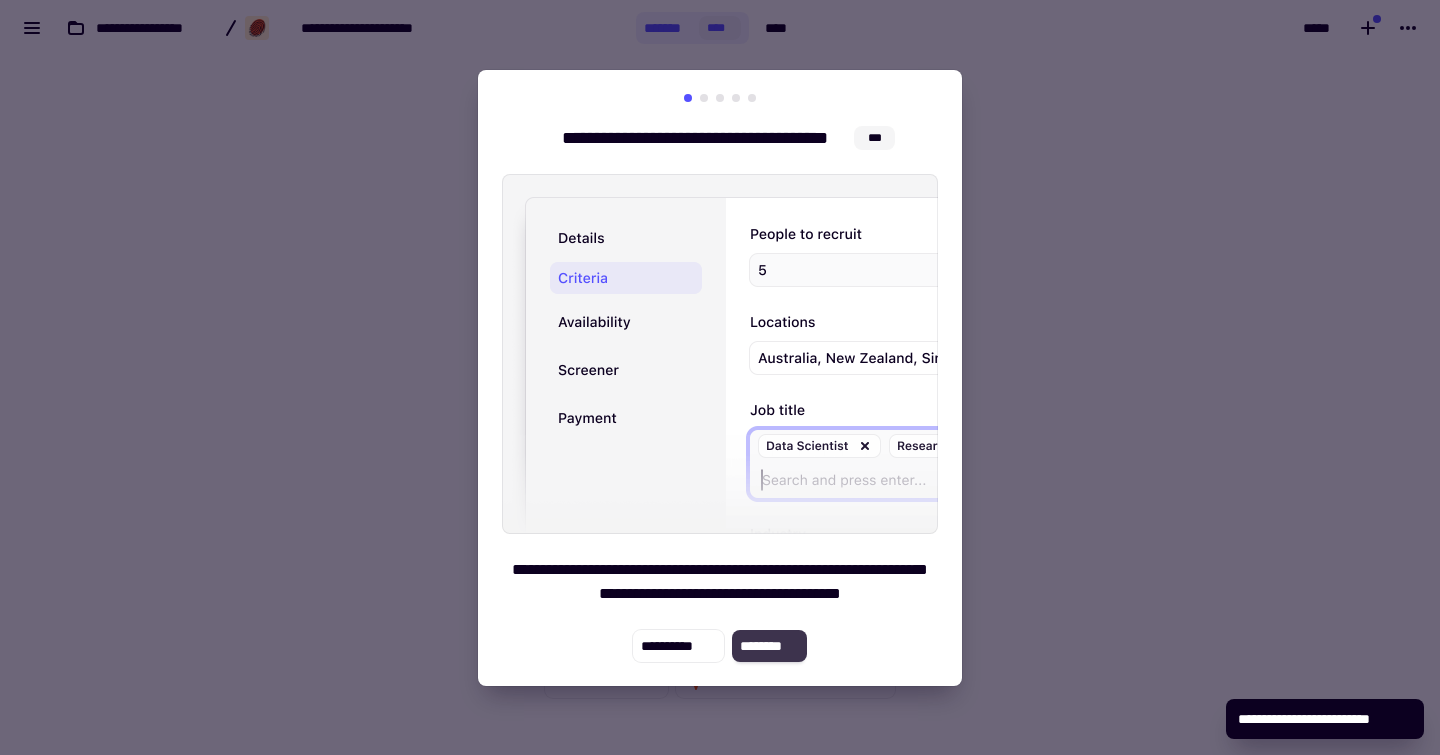 click on "********" 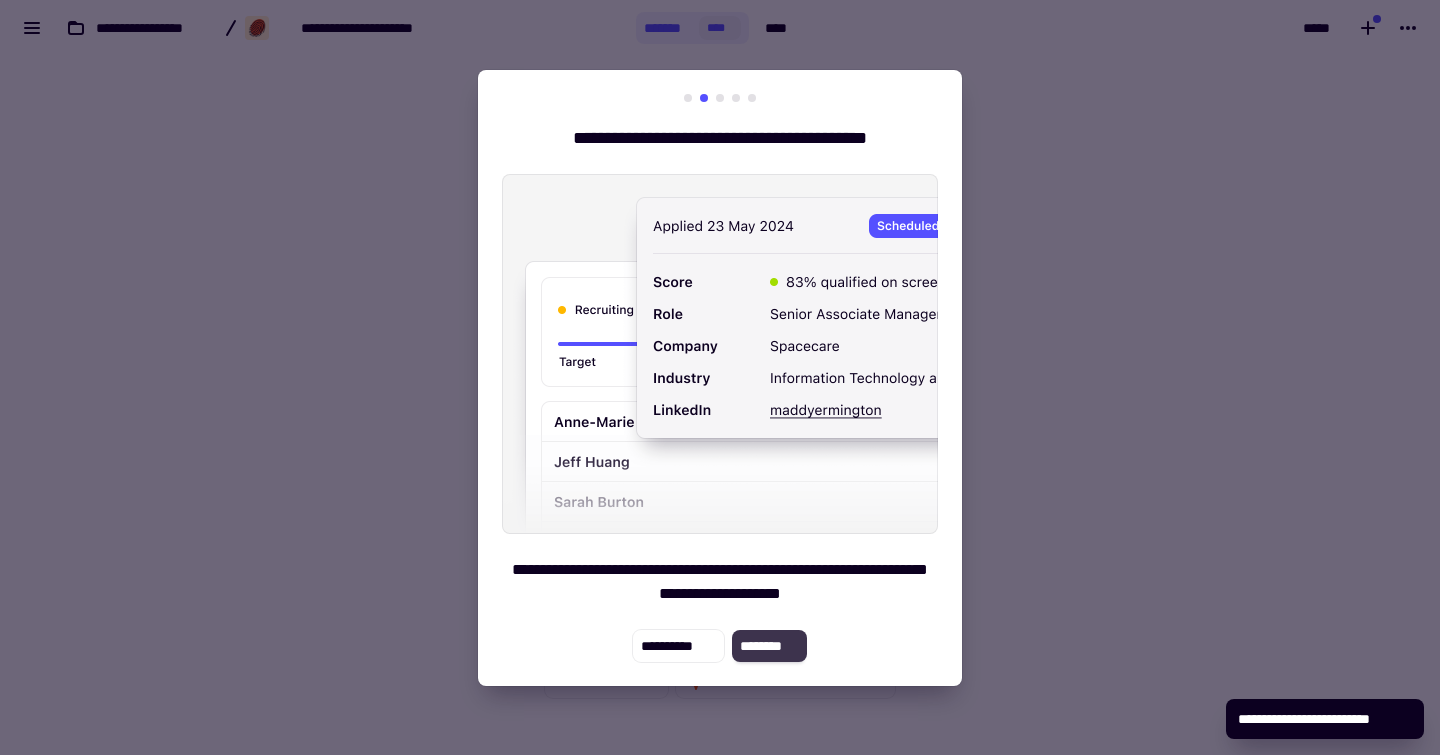 click on "********" 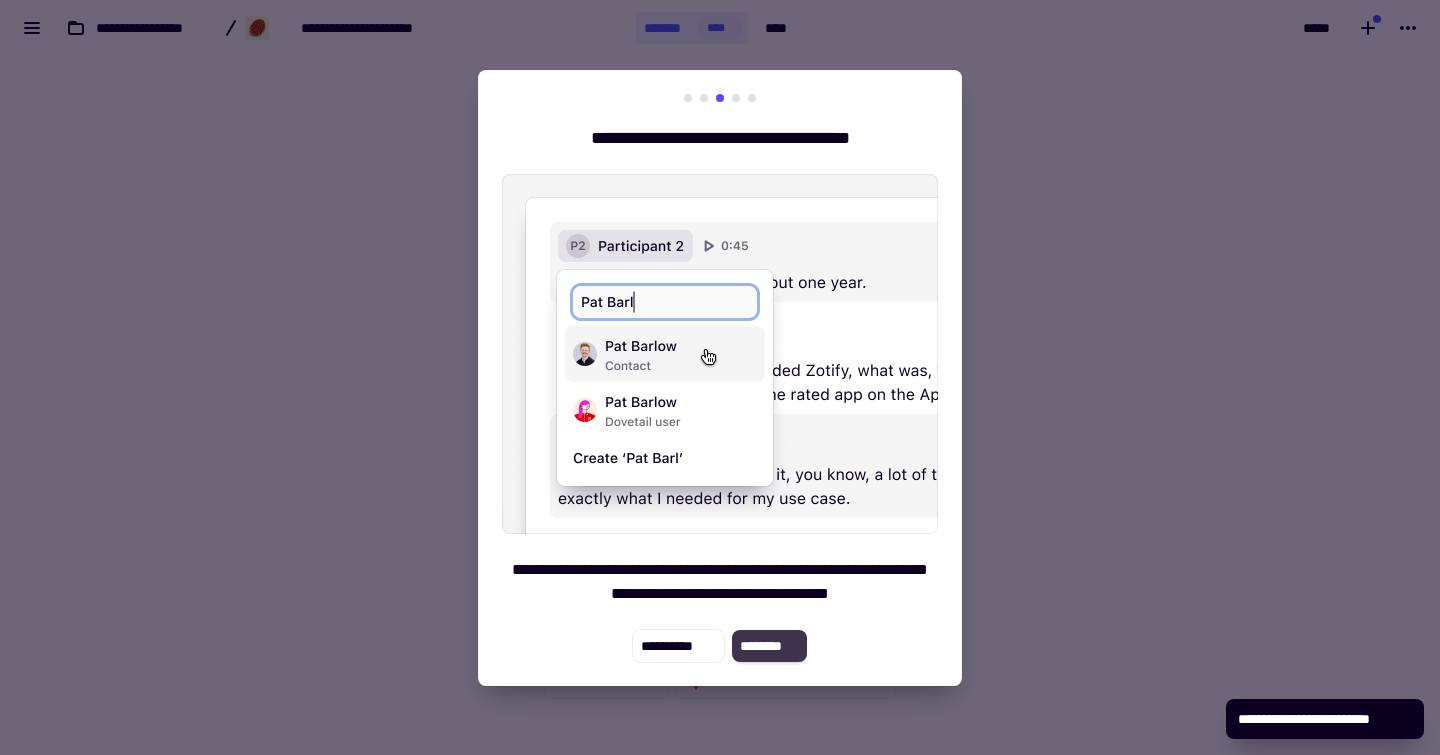click on "********" 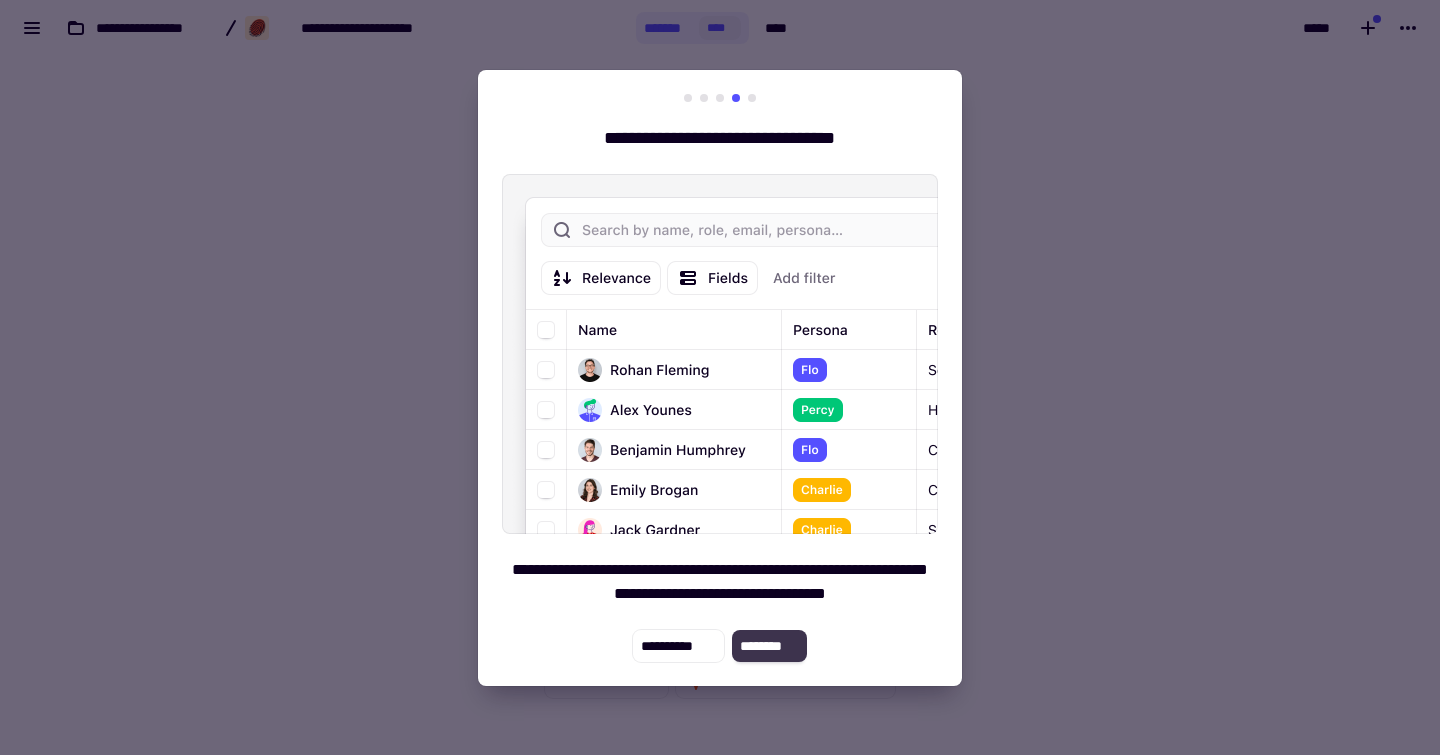 click on "********" 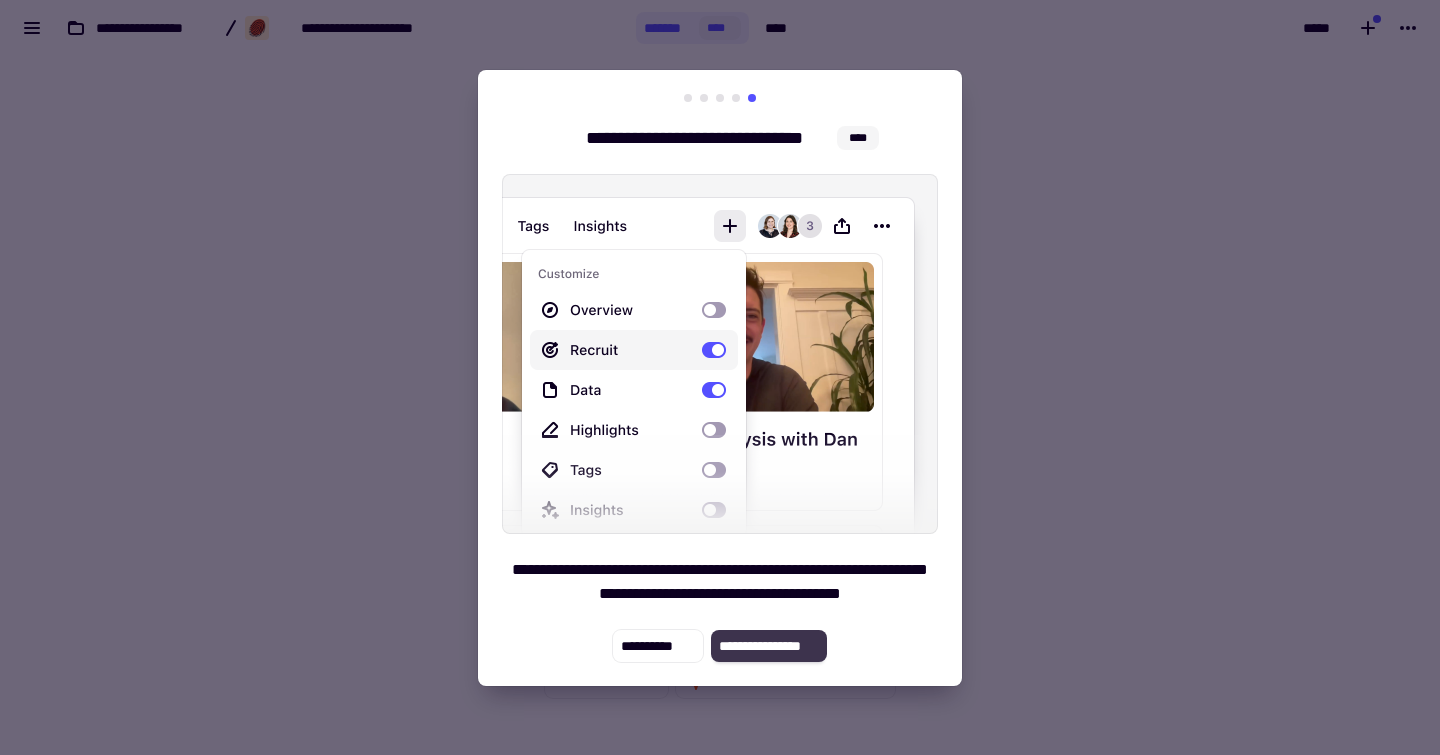 click on "**********" 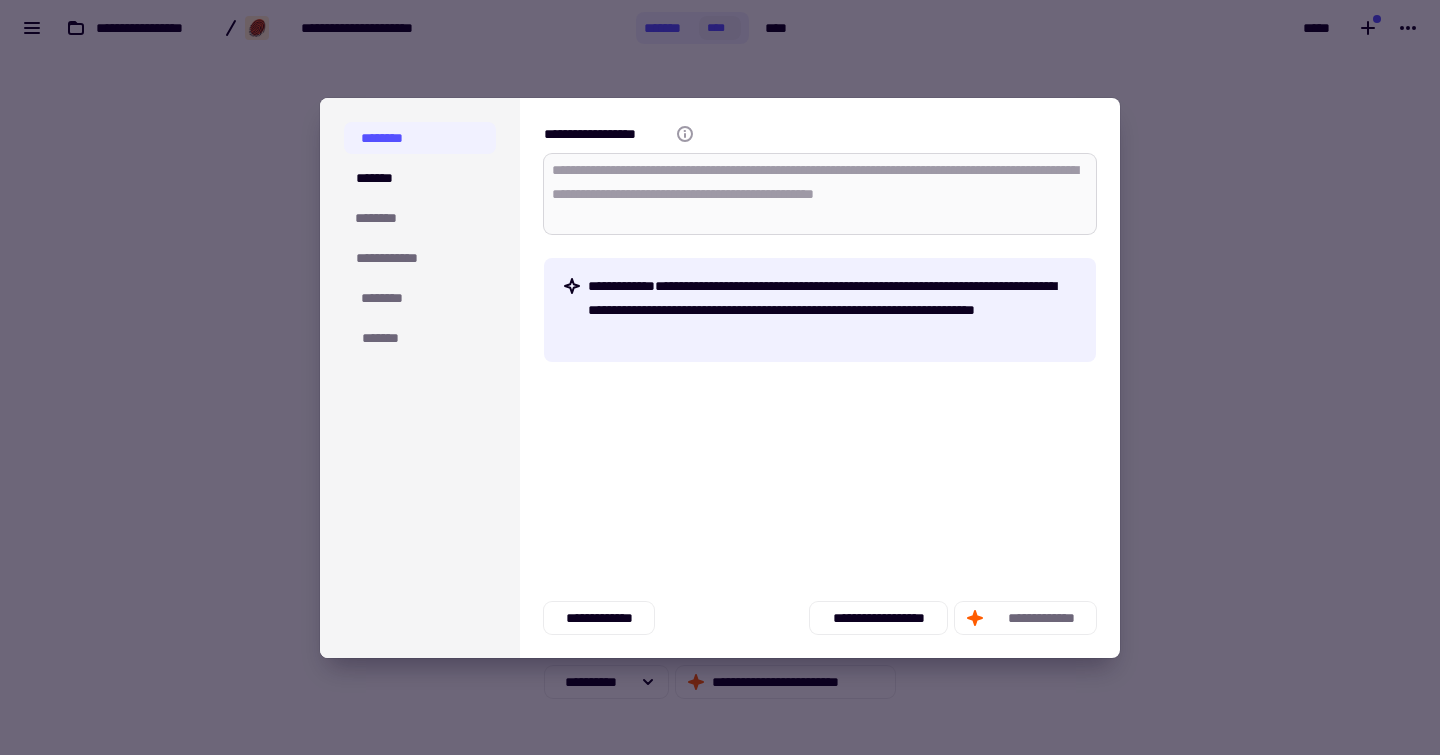 click on "**********" at bounding box center (820, 194) 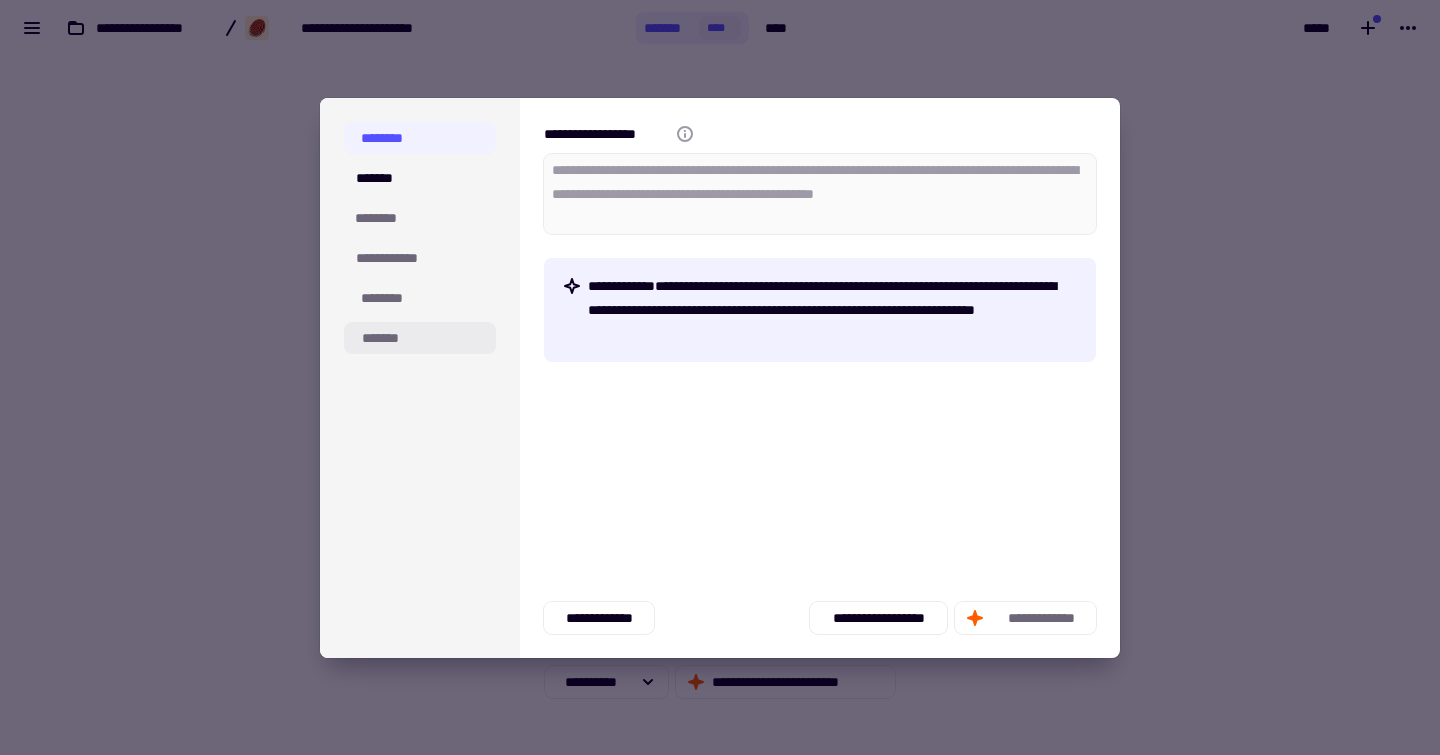 type on "*" 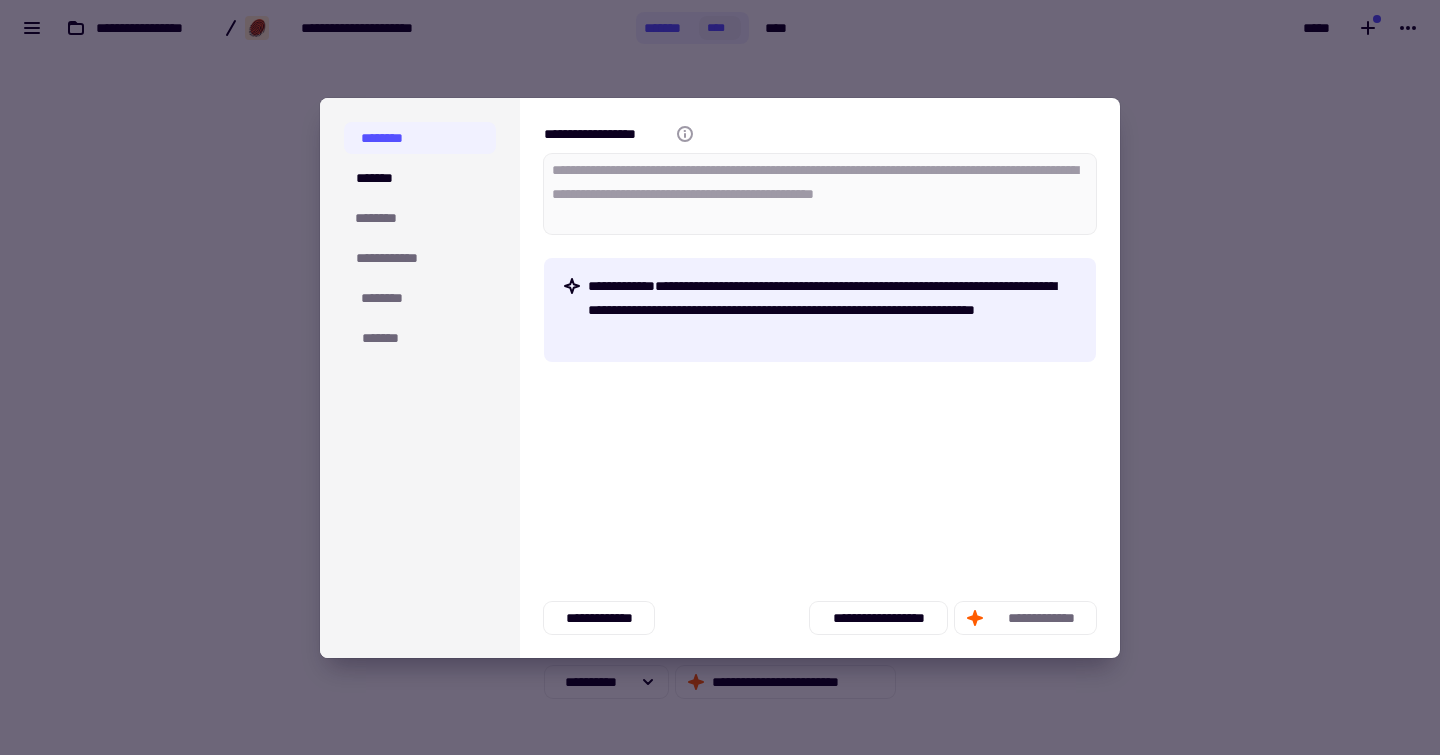 click at bounding box center (720, 377) 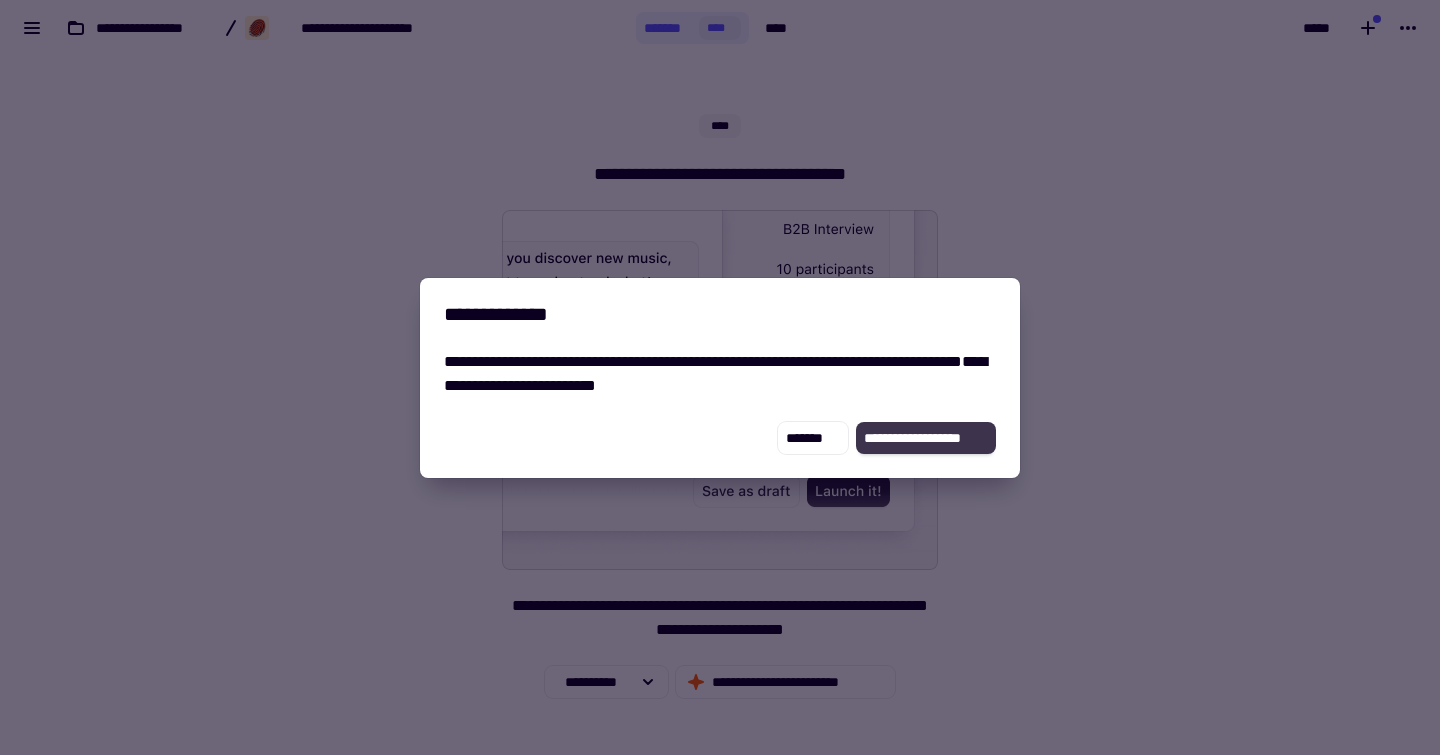 click on "**********" at bounding box center (926, 438) 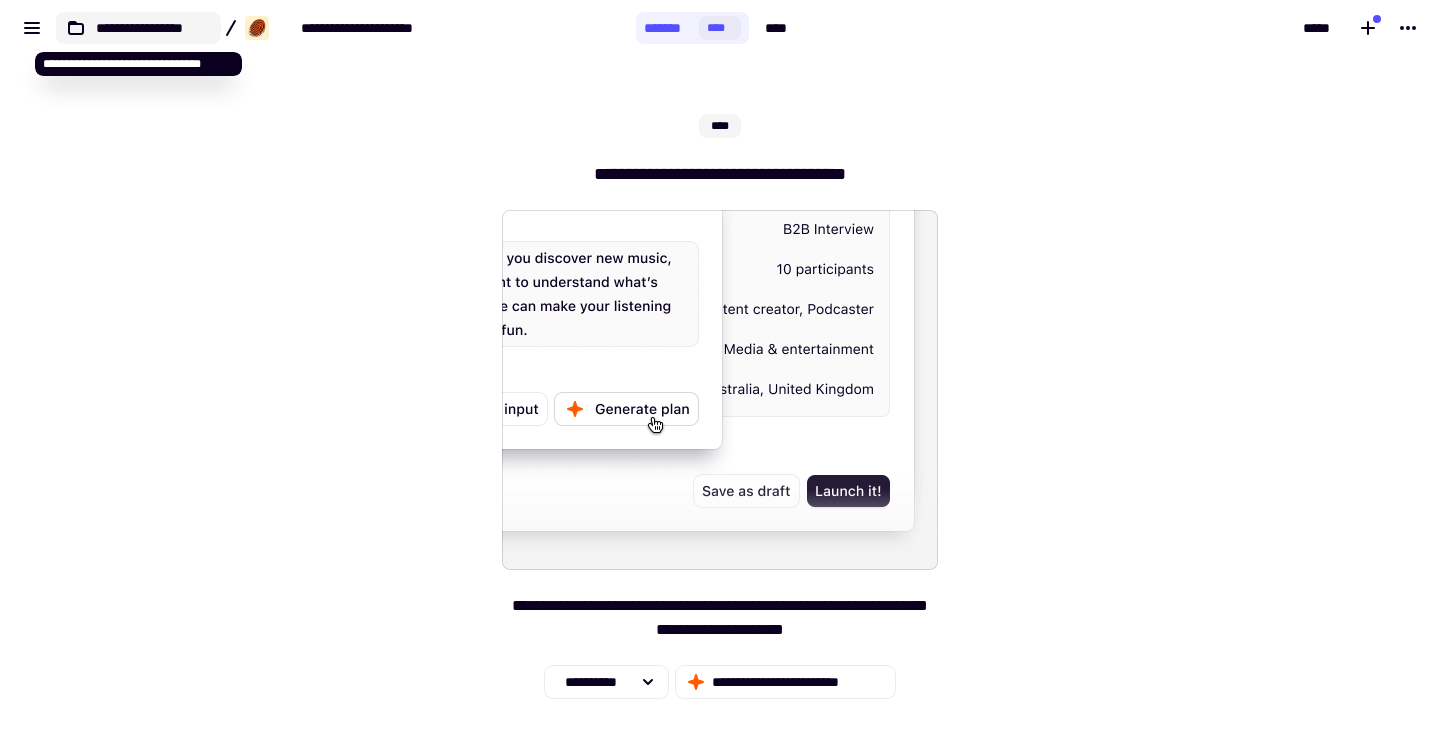 click on "**********" 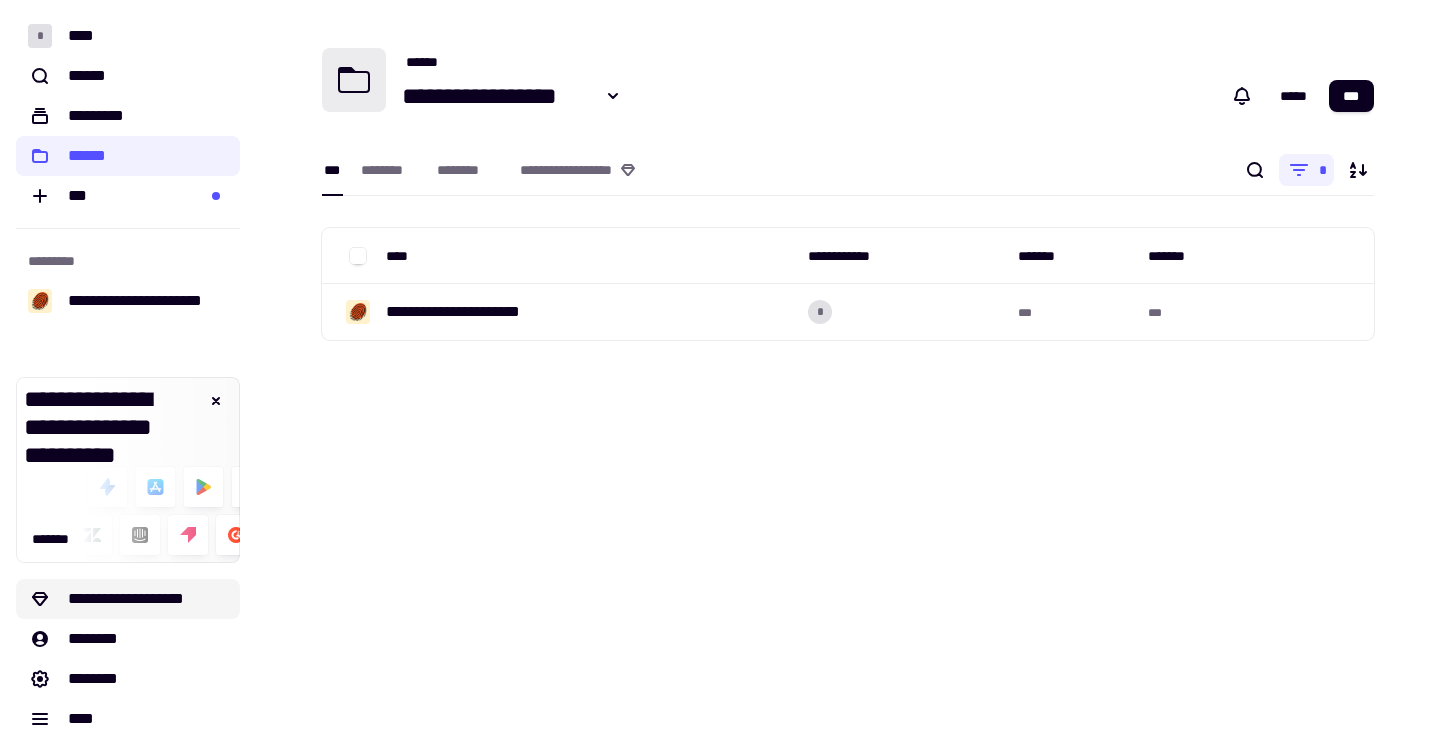 click on "**********" 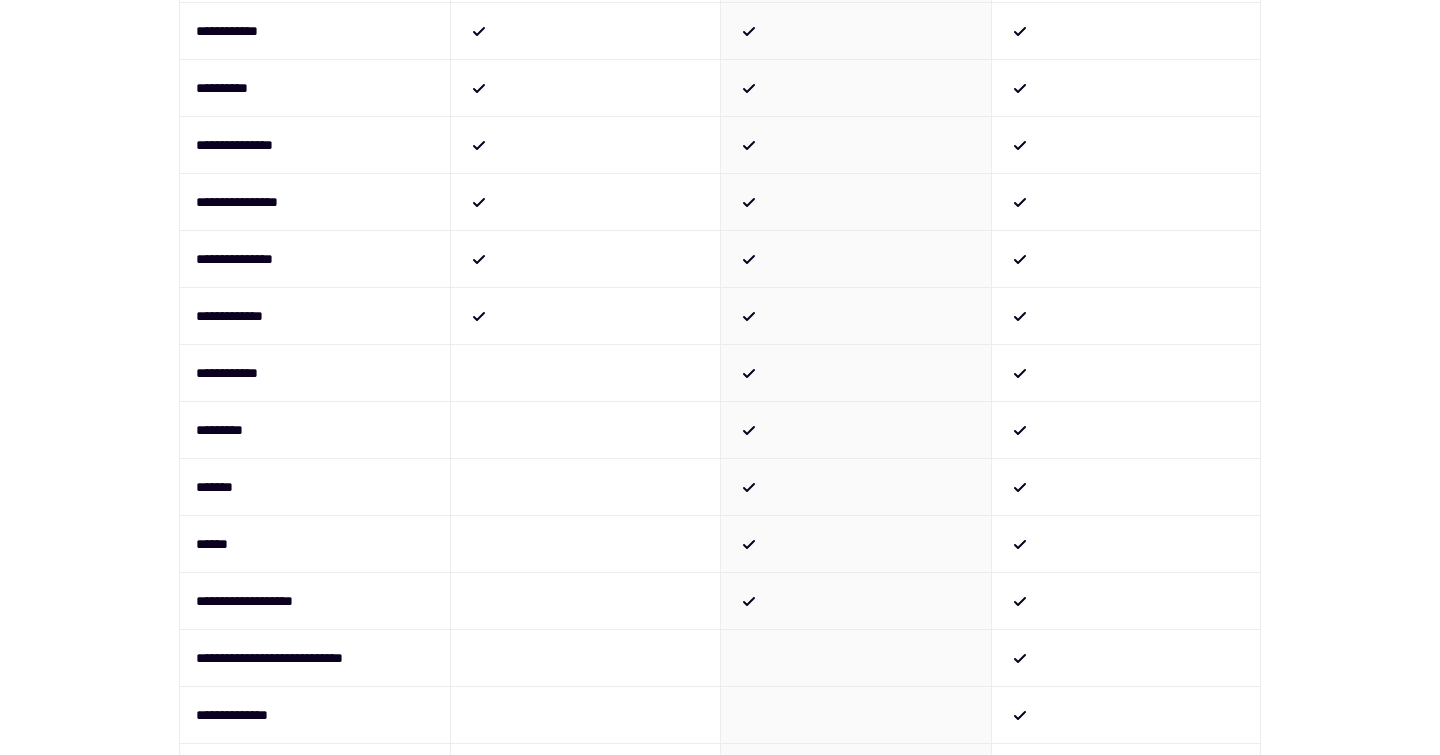 scroll, scrollTop: 0, scrollLeft: 0, axis: both 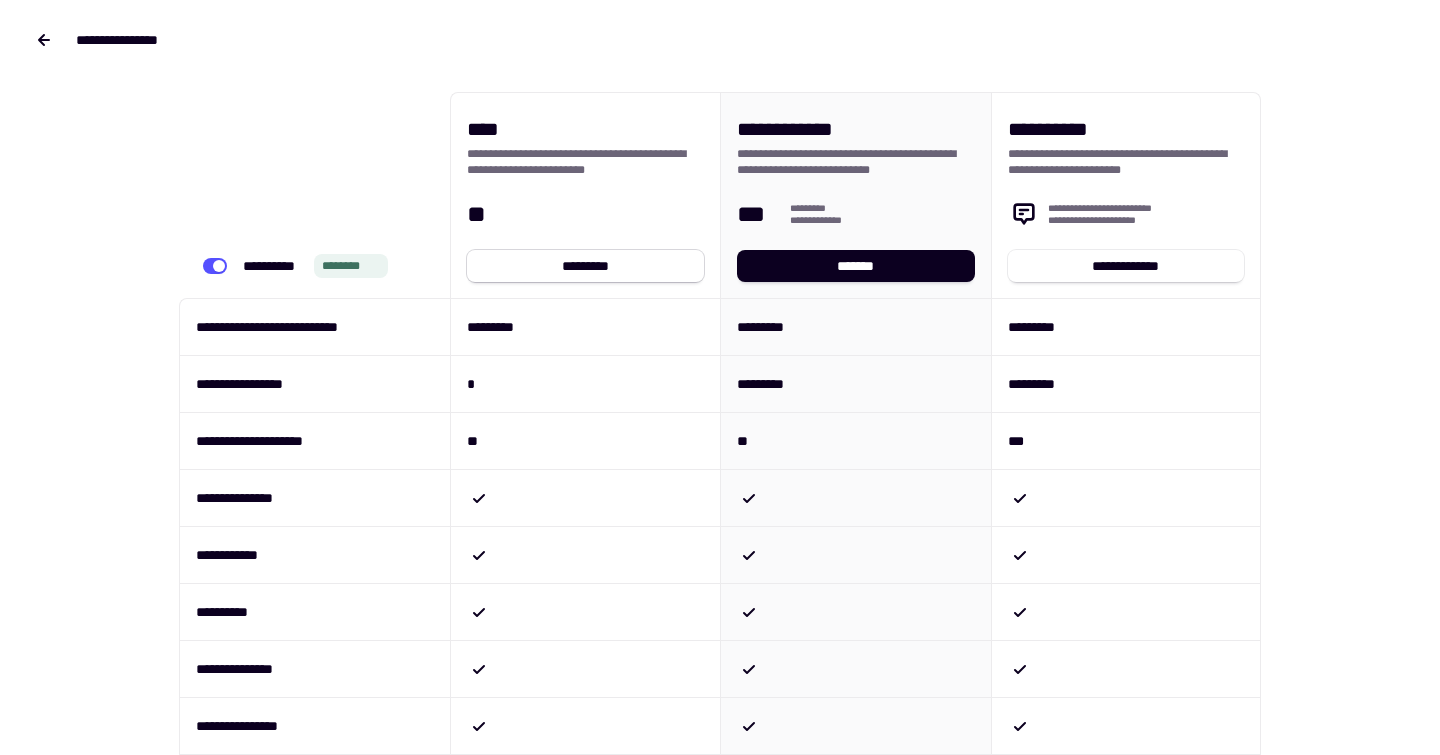 click on "*********" 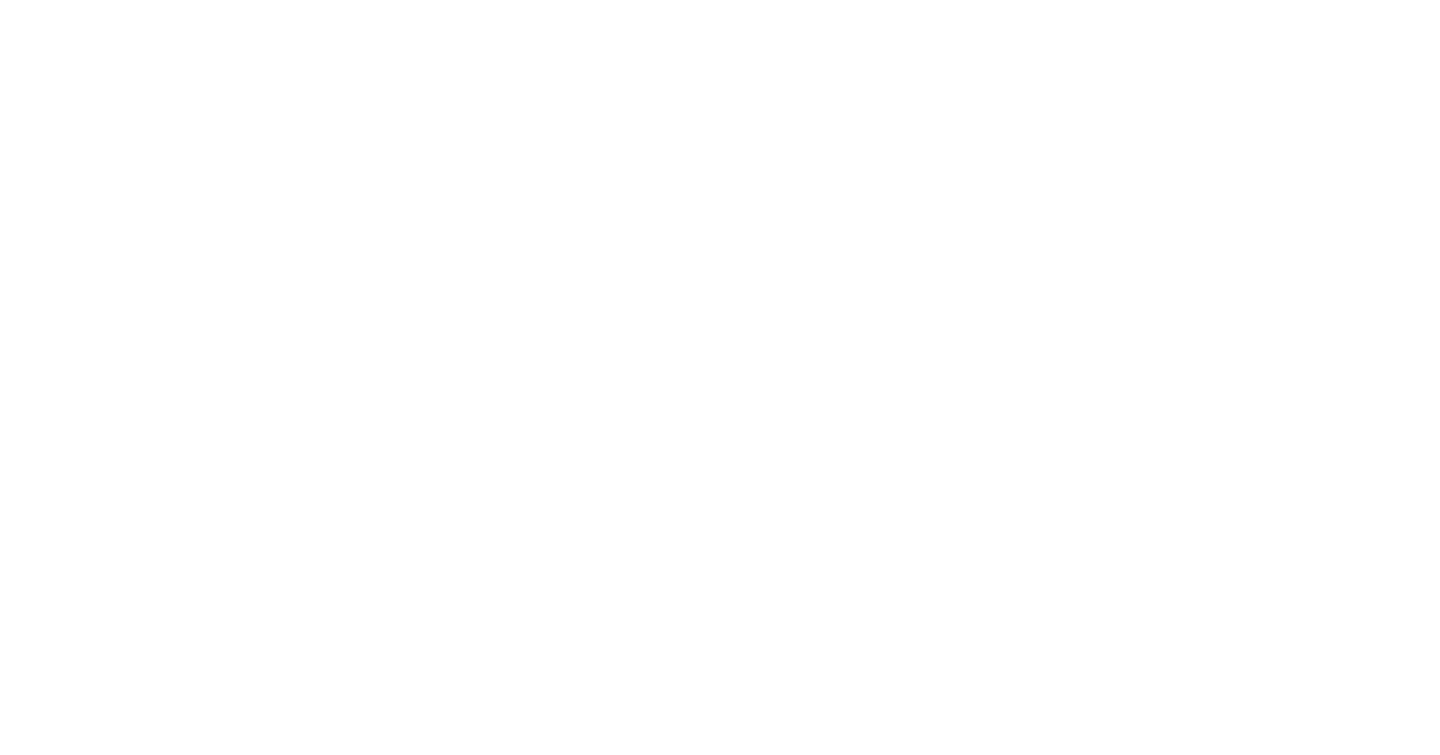 scroll, scrollTop: 0, scrollLeft: 0, axis: both 